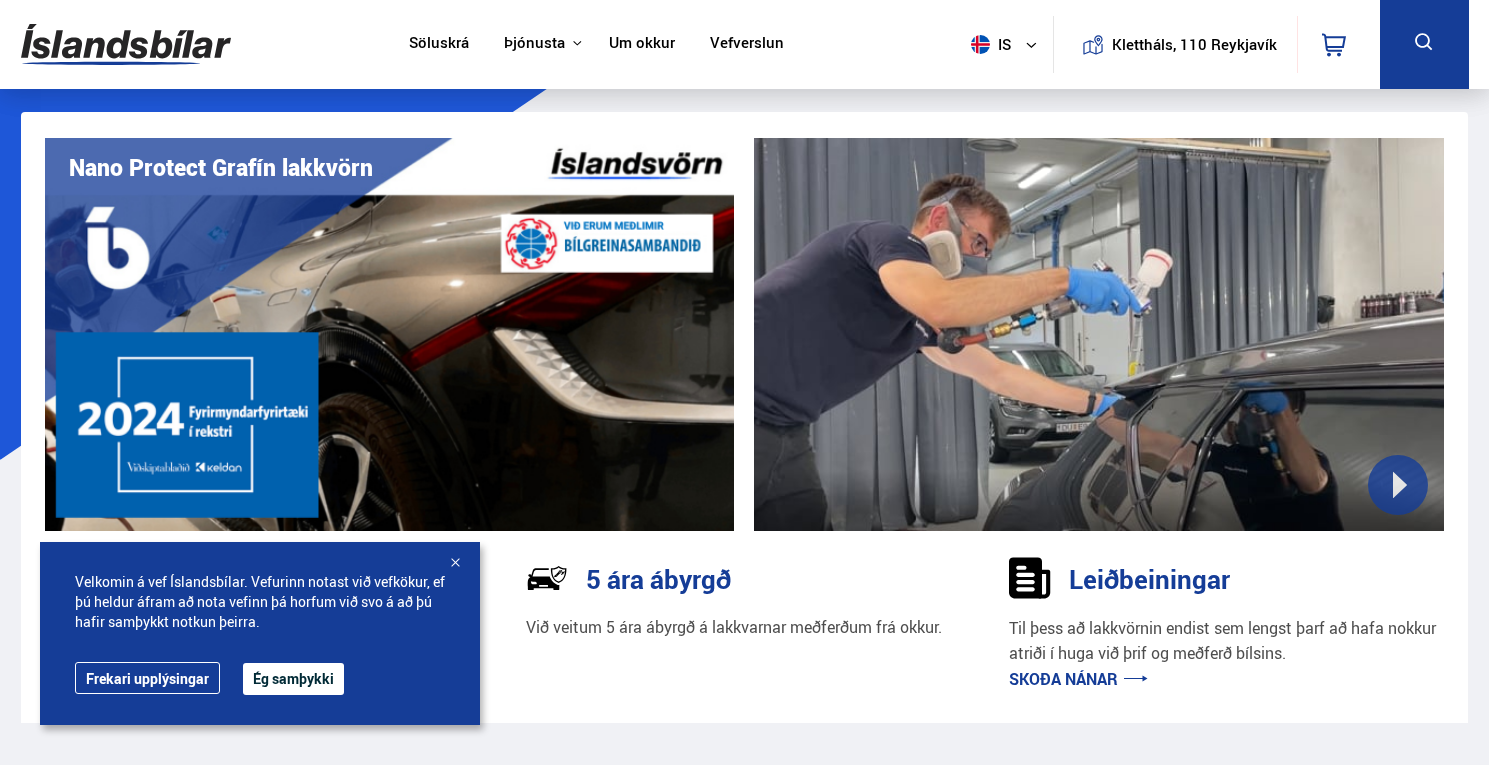 scroll, scrollTop: 0, scrollLeft: 0, axis: both 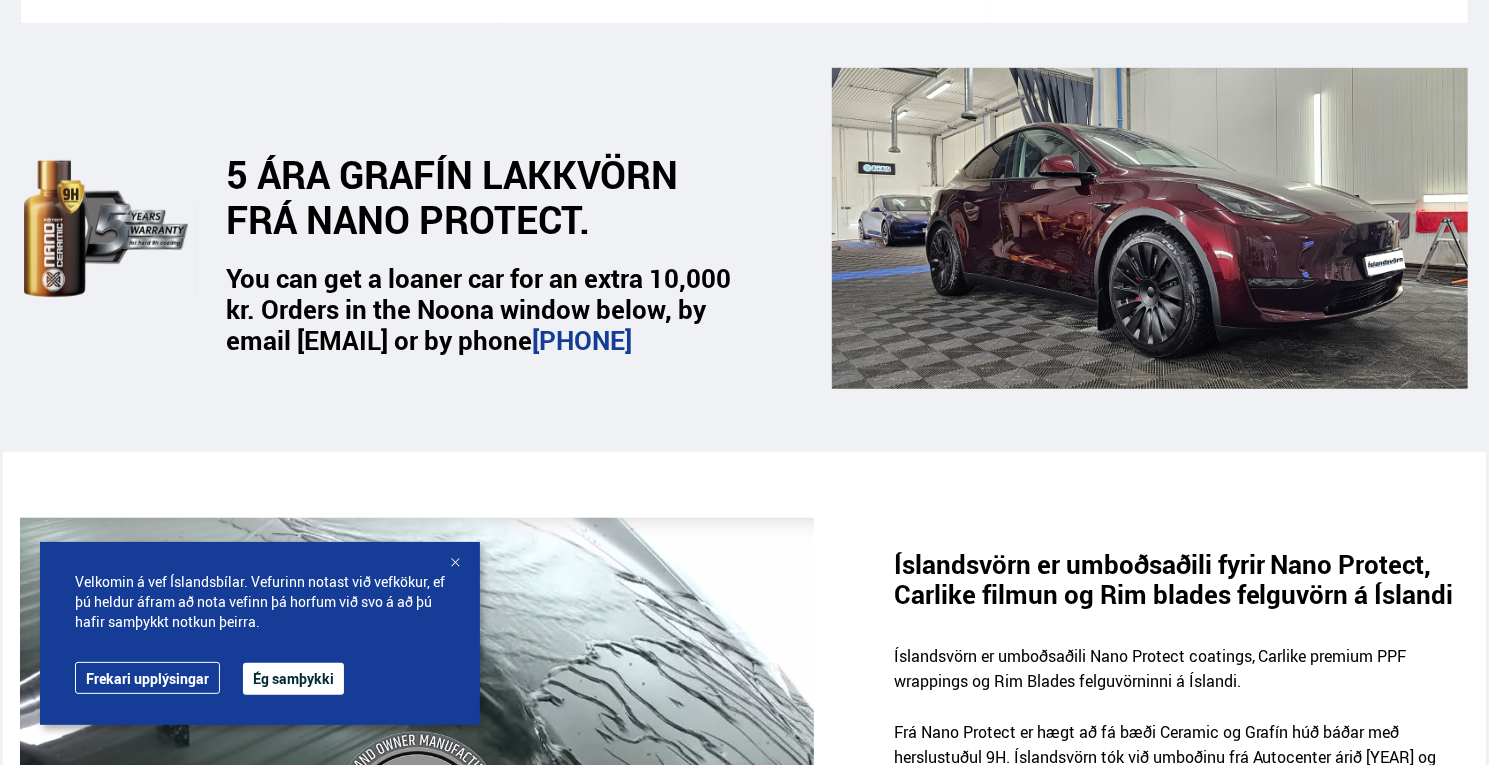 click at bounding box center [455, 564] 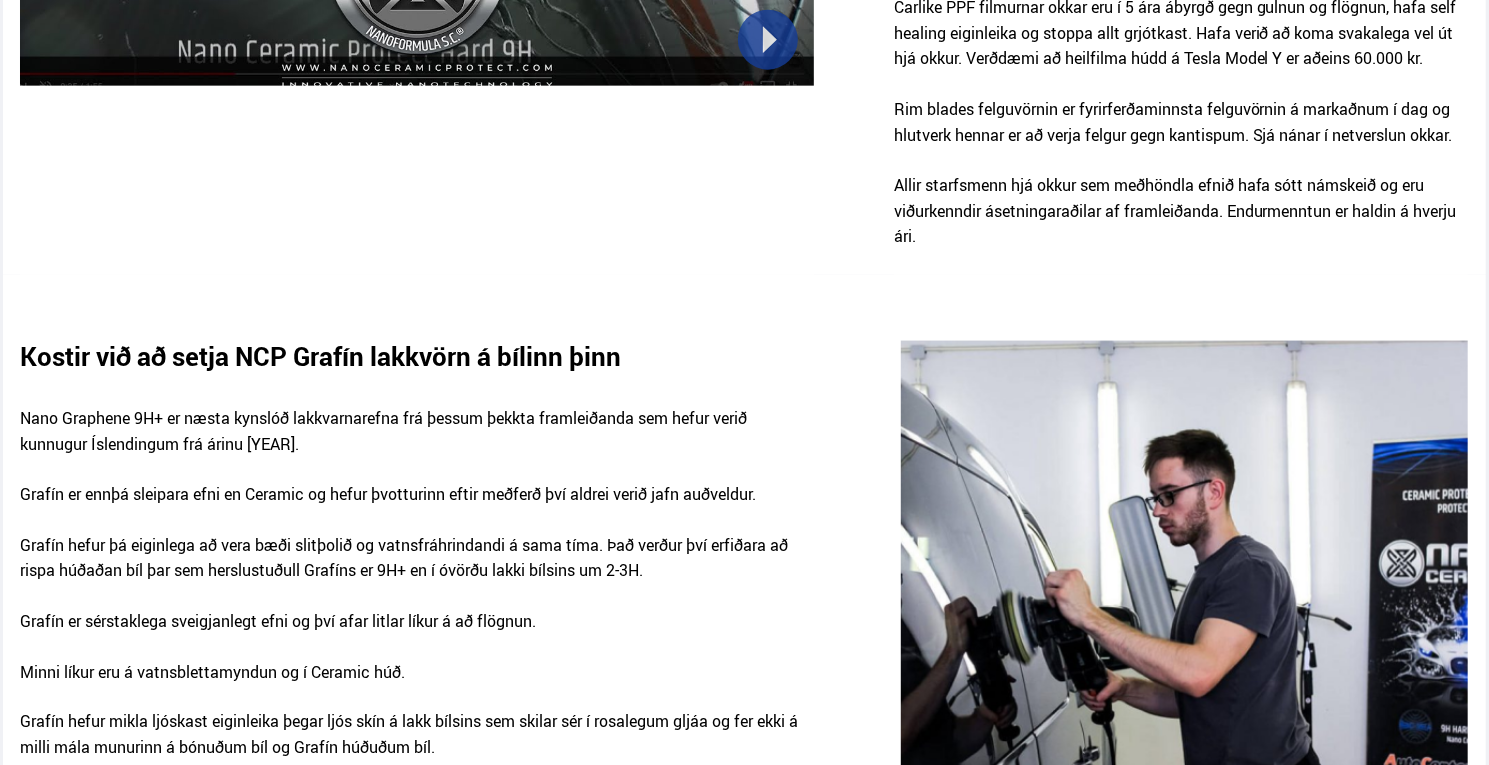 scroll, scrollTop: 1900, scrollLeft: 0, axis: vertical 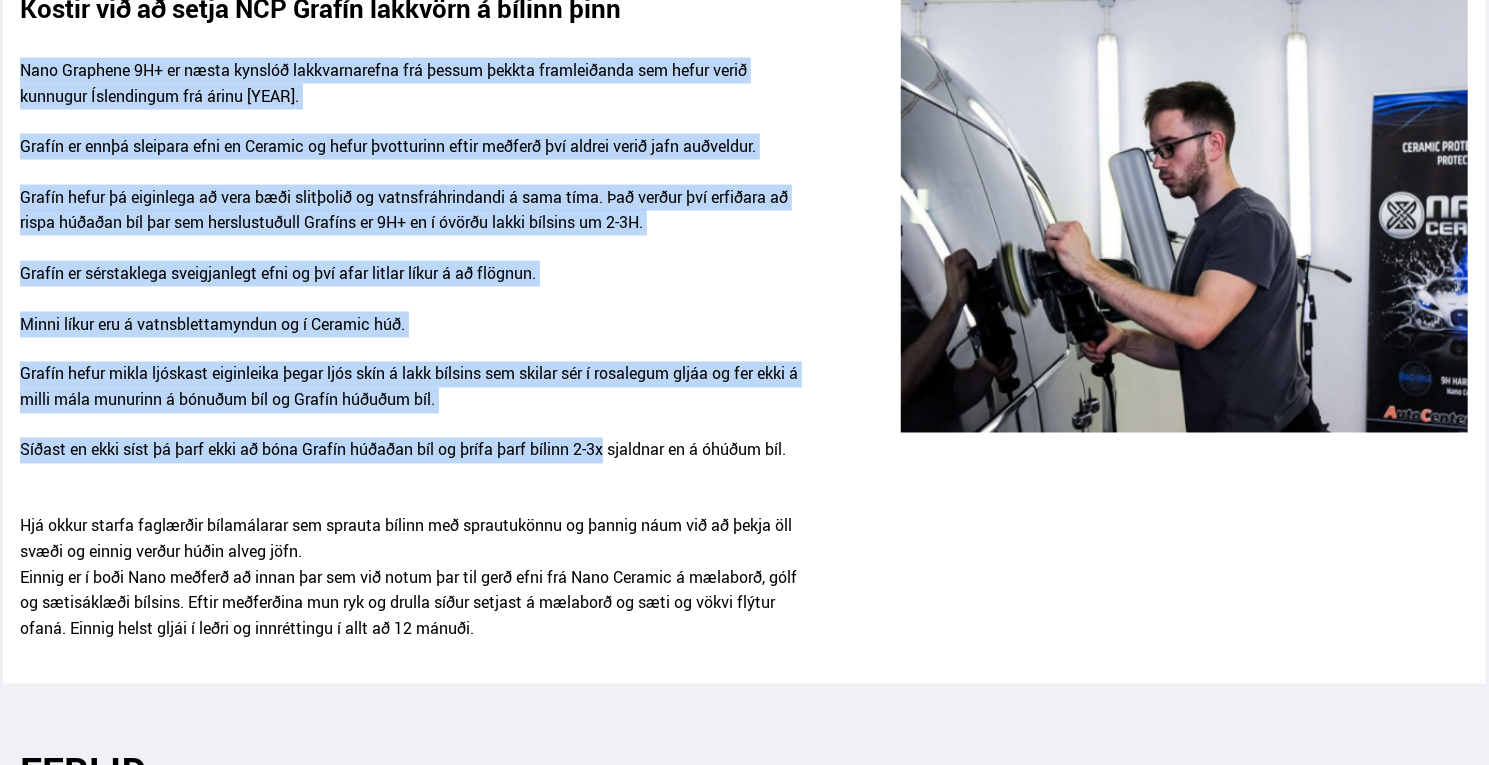 drag, startPoint x: 20, startPoint y: 189, endPoint x: 606, endPoint y: 576, distance: 702.2571 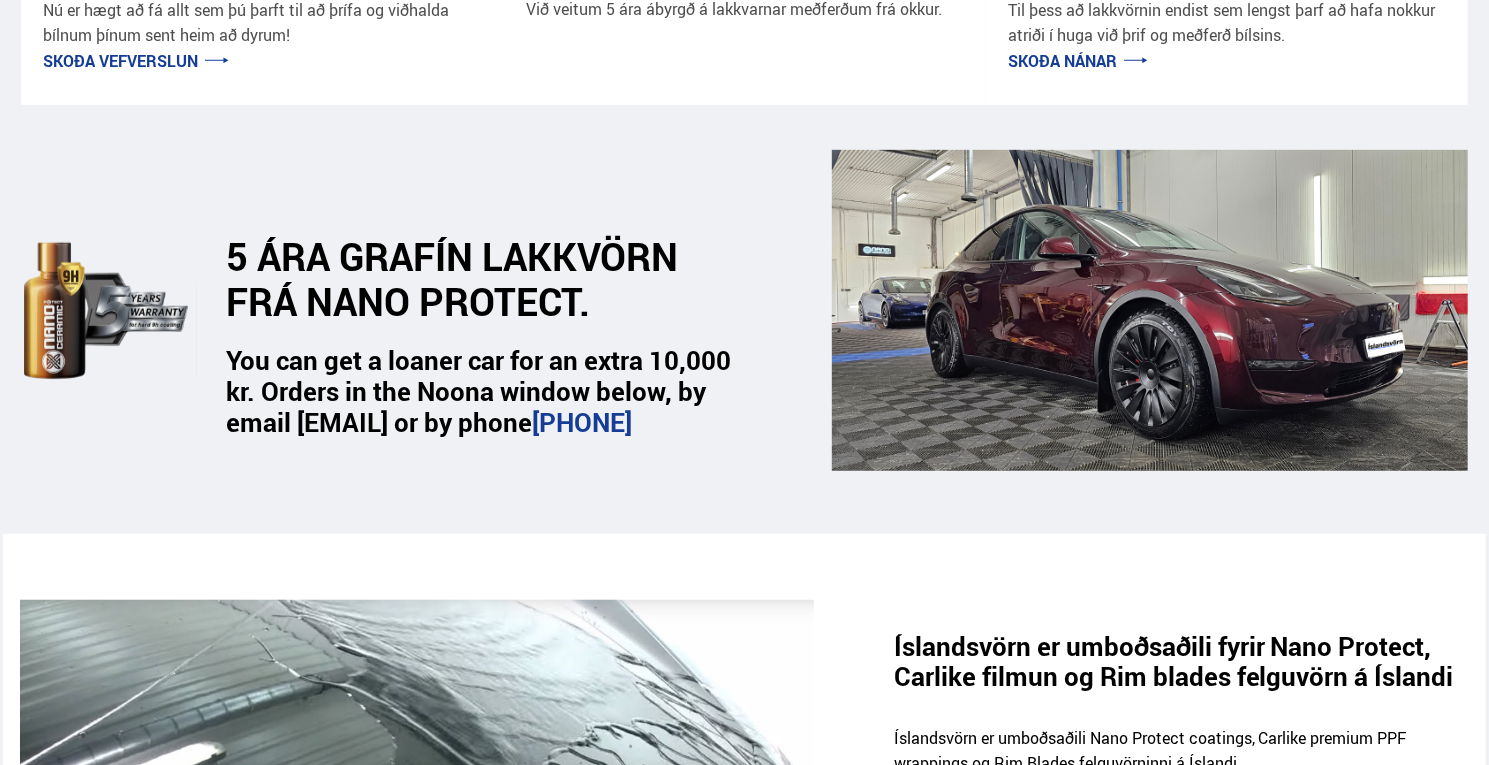 scroll, scrollTop: 1000, scrollLeft: 0, axis: vertical 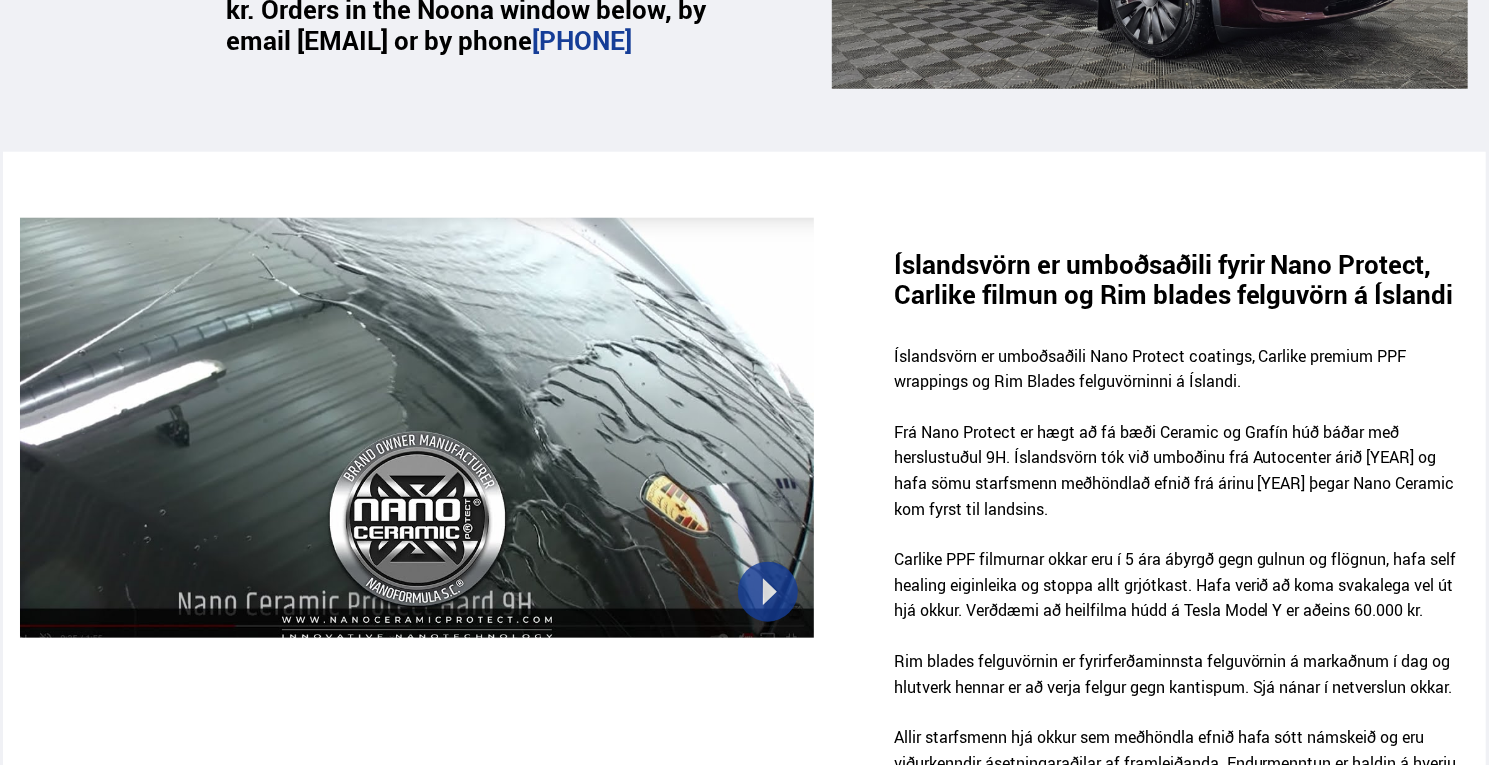 drag, startPoint x: 200, startPoint y: 157, endPoint x: 656, endPoint y: 161, distance: 456.01755 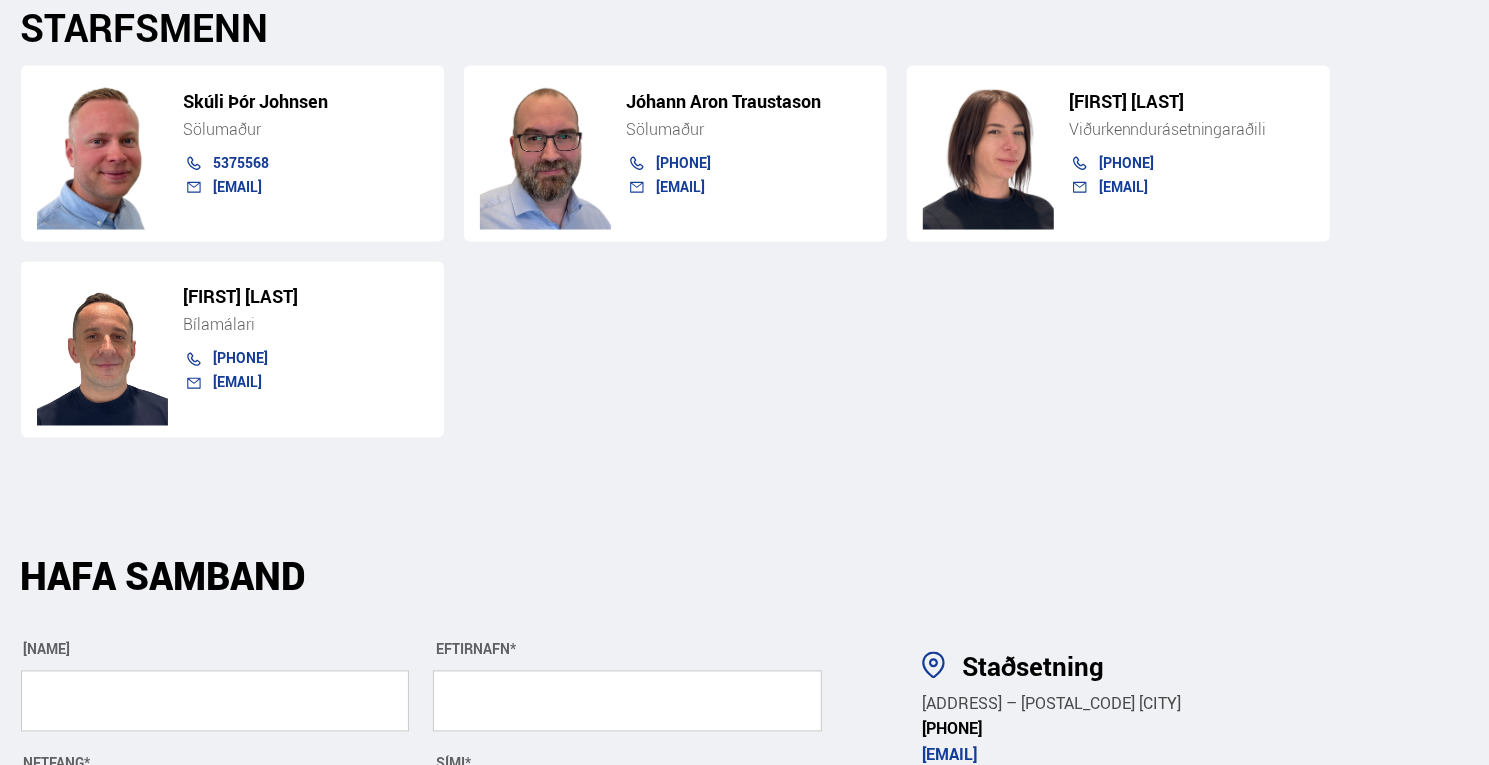 scroll, scrollTop: 6400, scrollLeft: 0, axis: vertical 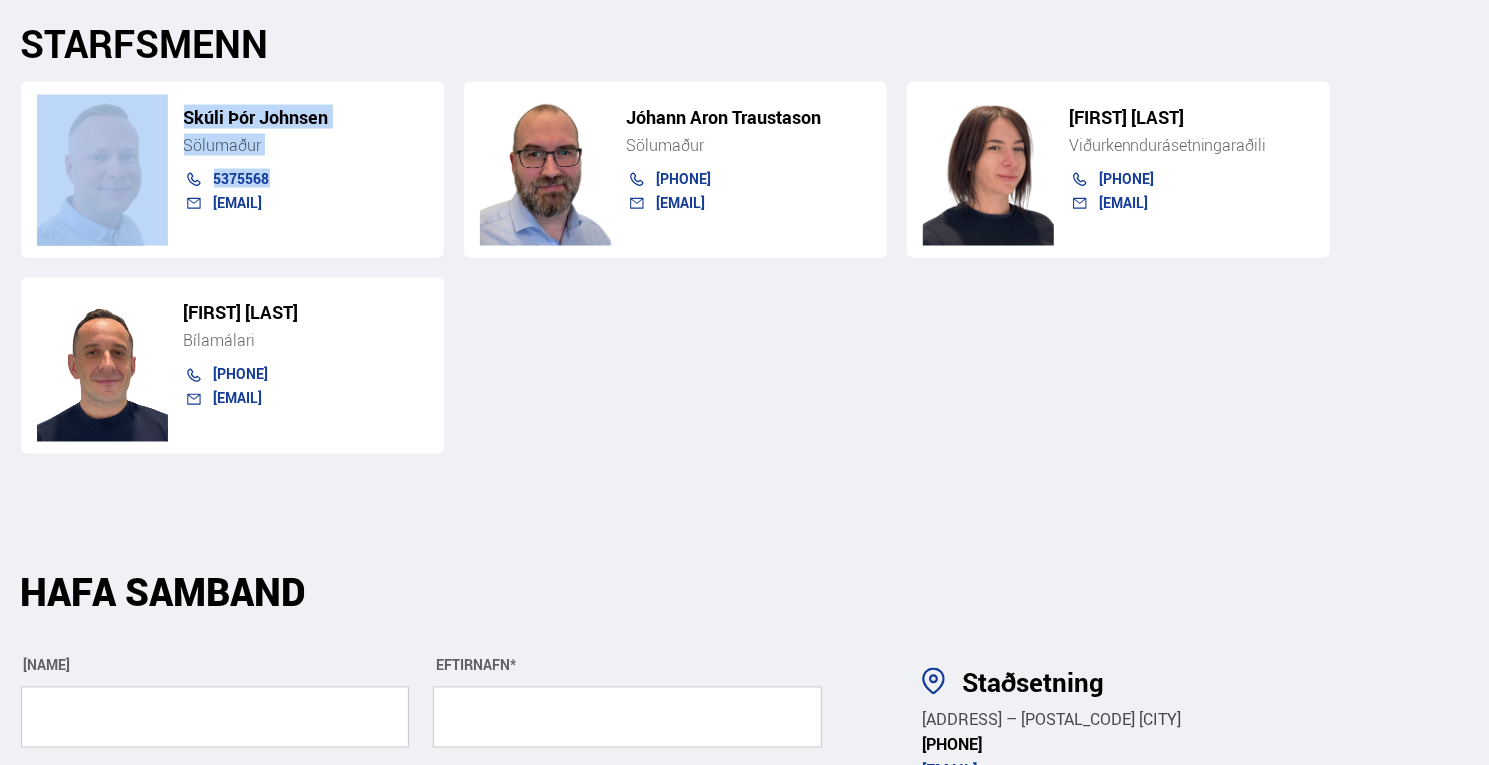drag, startPoint x: 187, startPoint y: 229, endPoint x: 376, endPoint y: 279, distance: 195.50192 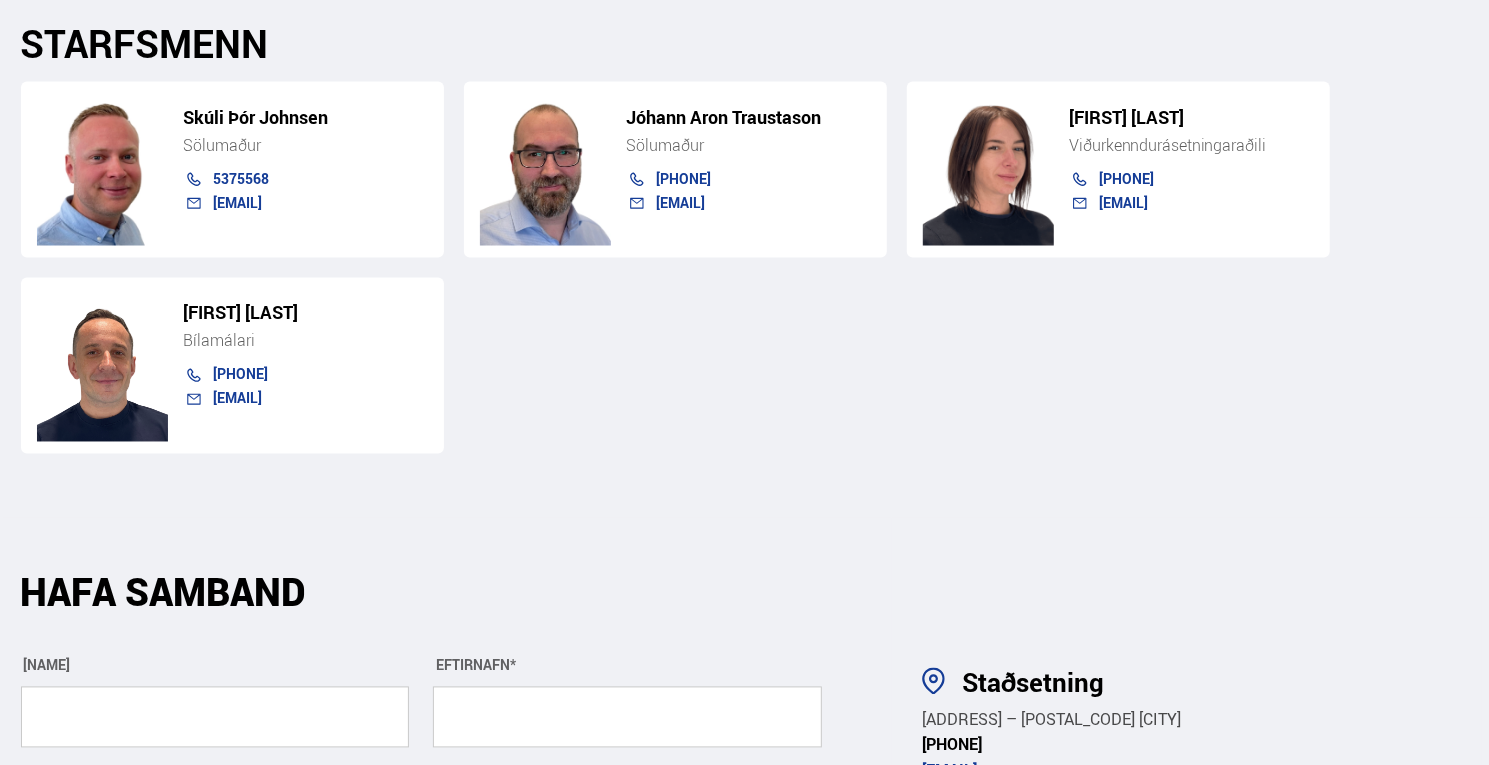 click on "STARFSMENN Skúli Þór Johnsen Sölumaður [PHONE] islandsvorn@[DOMAIN].is Jóhann Aron Traustason Sölumaður [PHONE] johann@[DOMAIN].is Agnieszka Izabela Lysiak Viðurkenndur  ásetningaraðili [PHONE] islandsvorn@[DOMAIN].is Kuba Wolak Bílamálari [PHONE] islandsvorn@[DOMAIN].is" at bounding box center (745, 237) 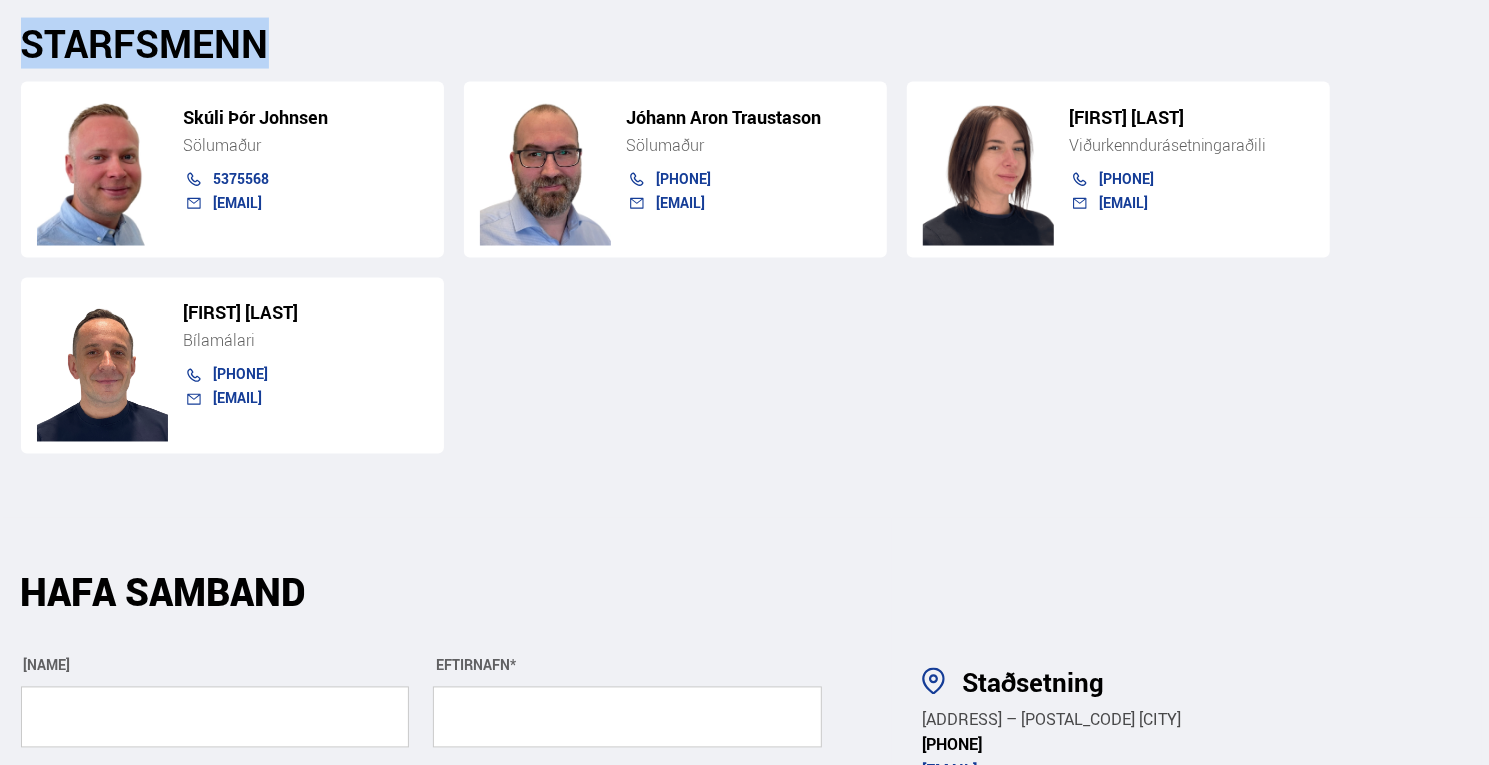 drag, startPoint x: 0, startPoint y: 135, endPoint x: 346, endPoint y: 155, distance: 346.57755 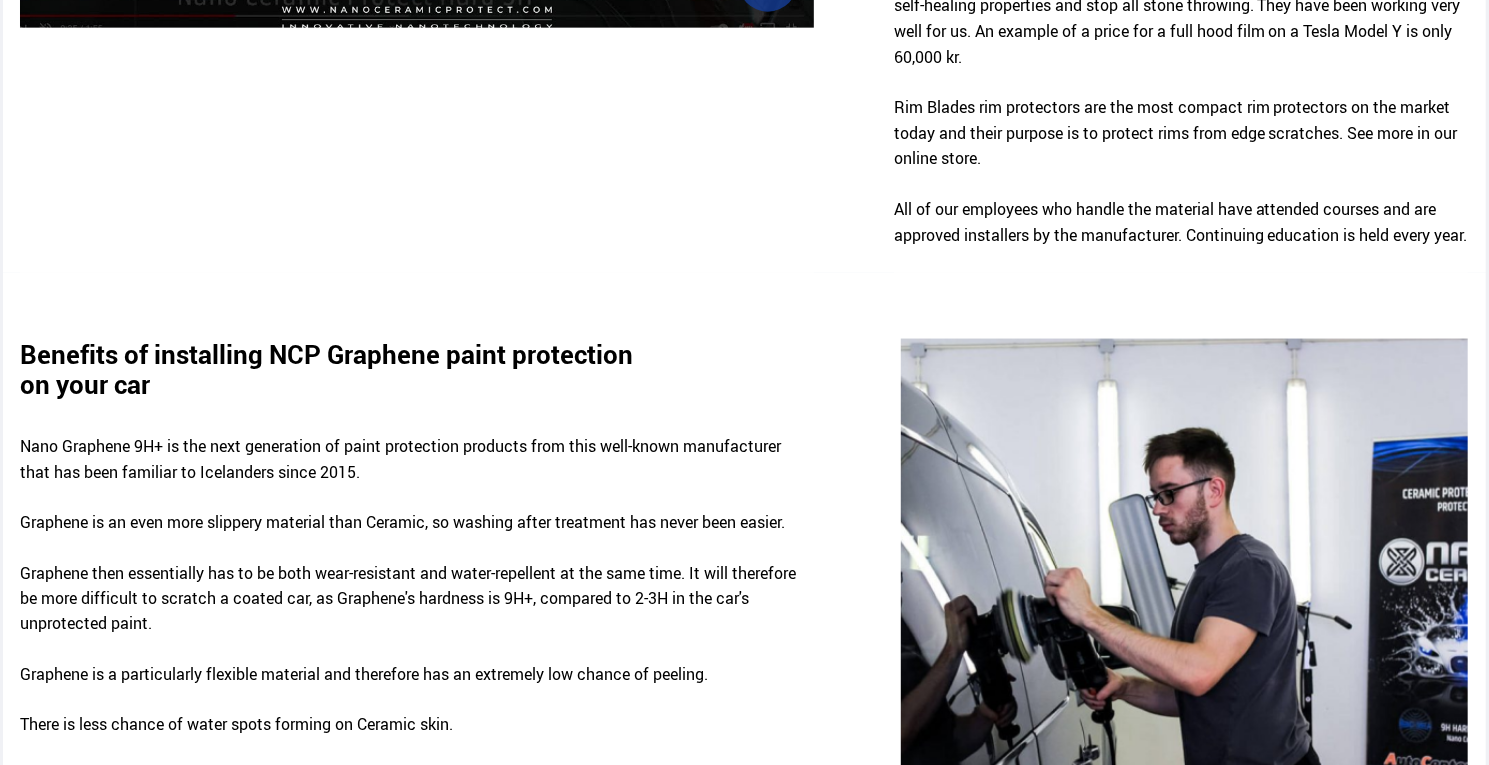 scroll, scrollTop: 1700, scrollLeft: 0, axis: vertical 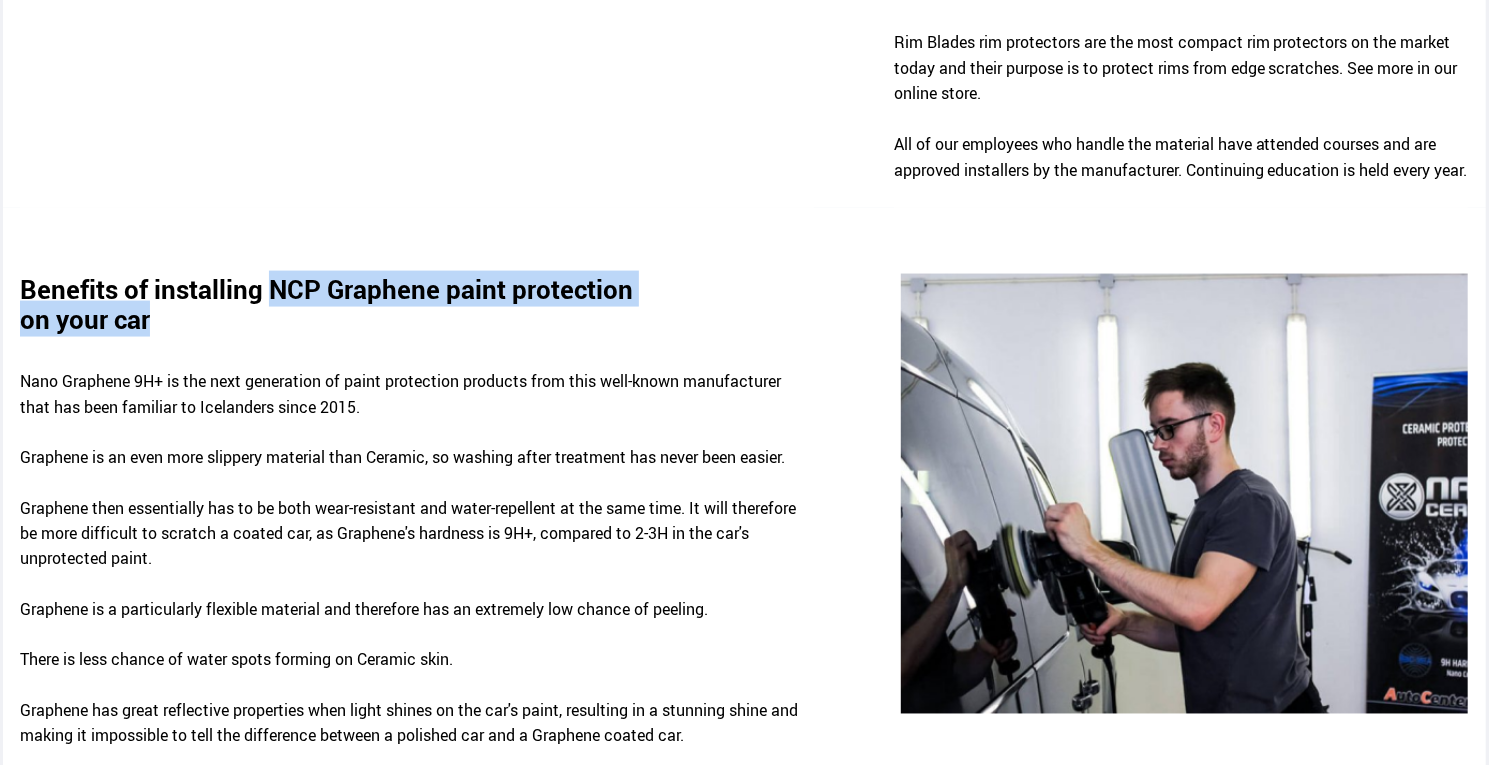 drag, startPoint x: 278, startPoint y: 351, endPoint x: 596, endPoint y: 403, distance: 322.2235 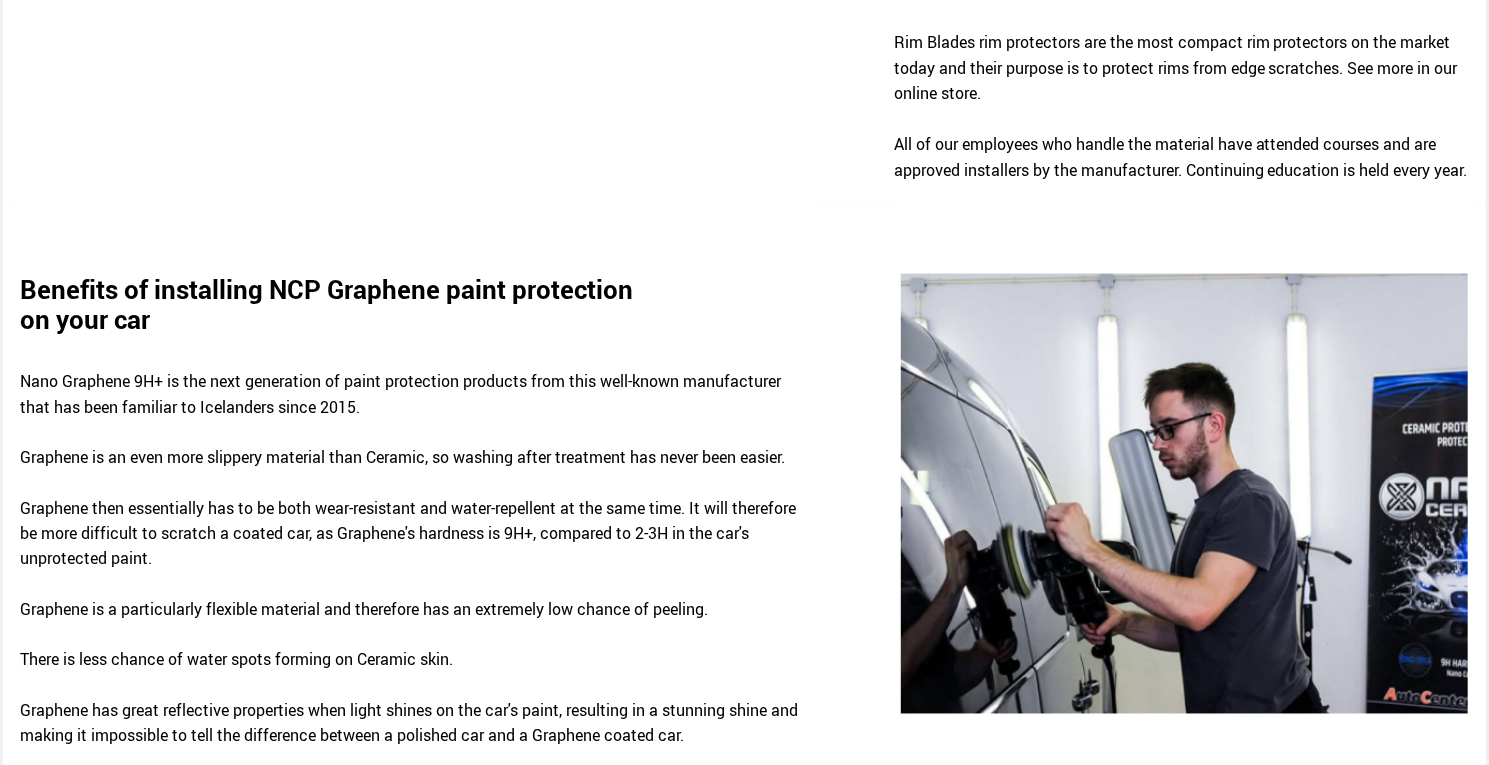 click on "Nano Graphene 9H+ is the next generation of paint protection products from this well-known manufacturer that has been familiar to Icelanders since 2015." at bounding box center (400, 394) 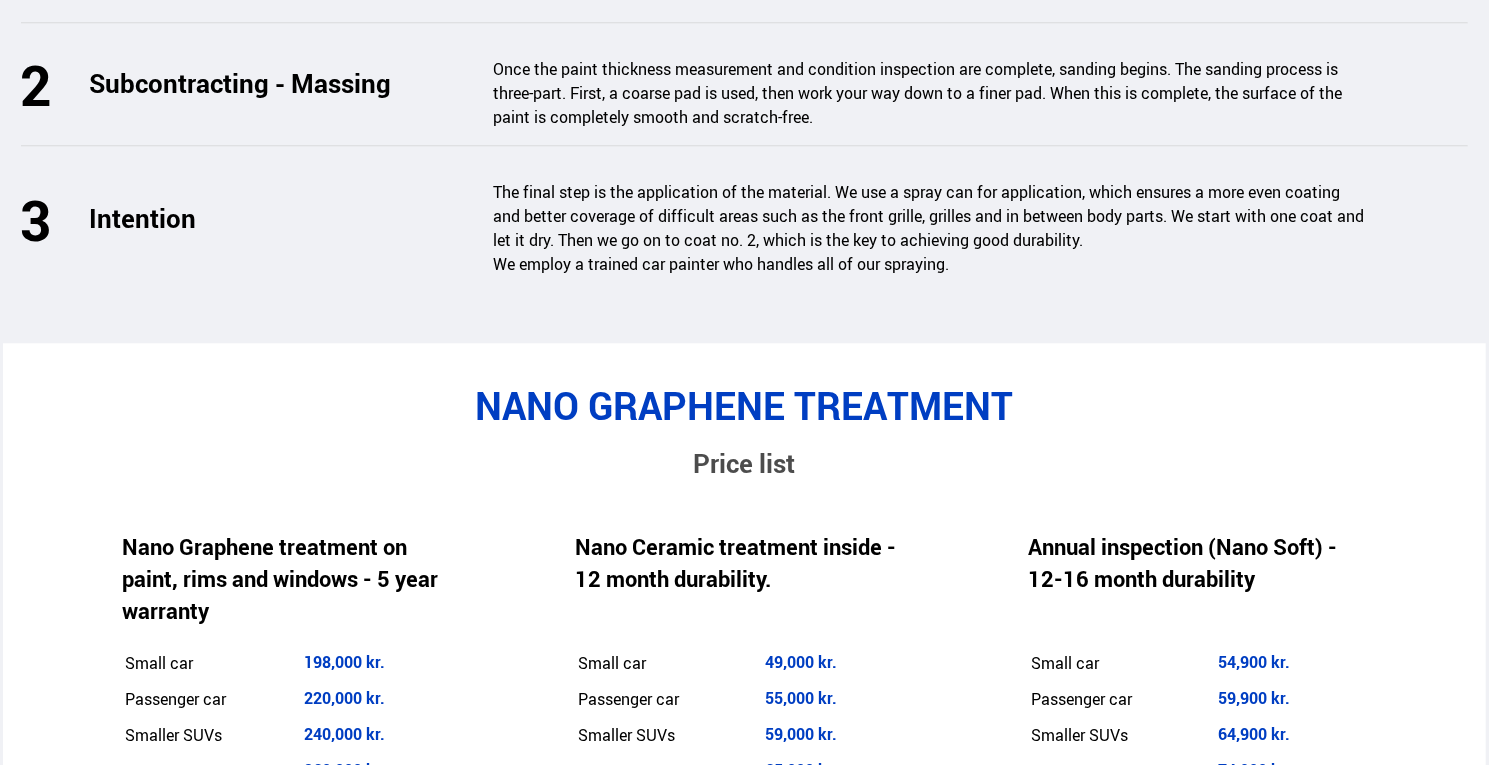 scroll, scrollTop: 3200, scrollLeft: 0, axis: vertical 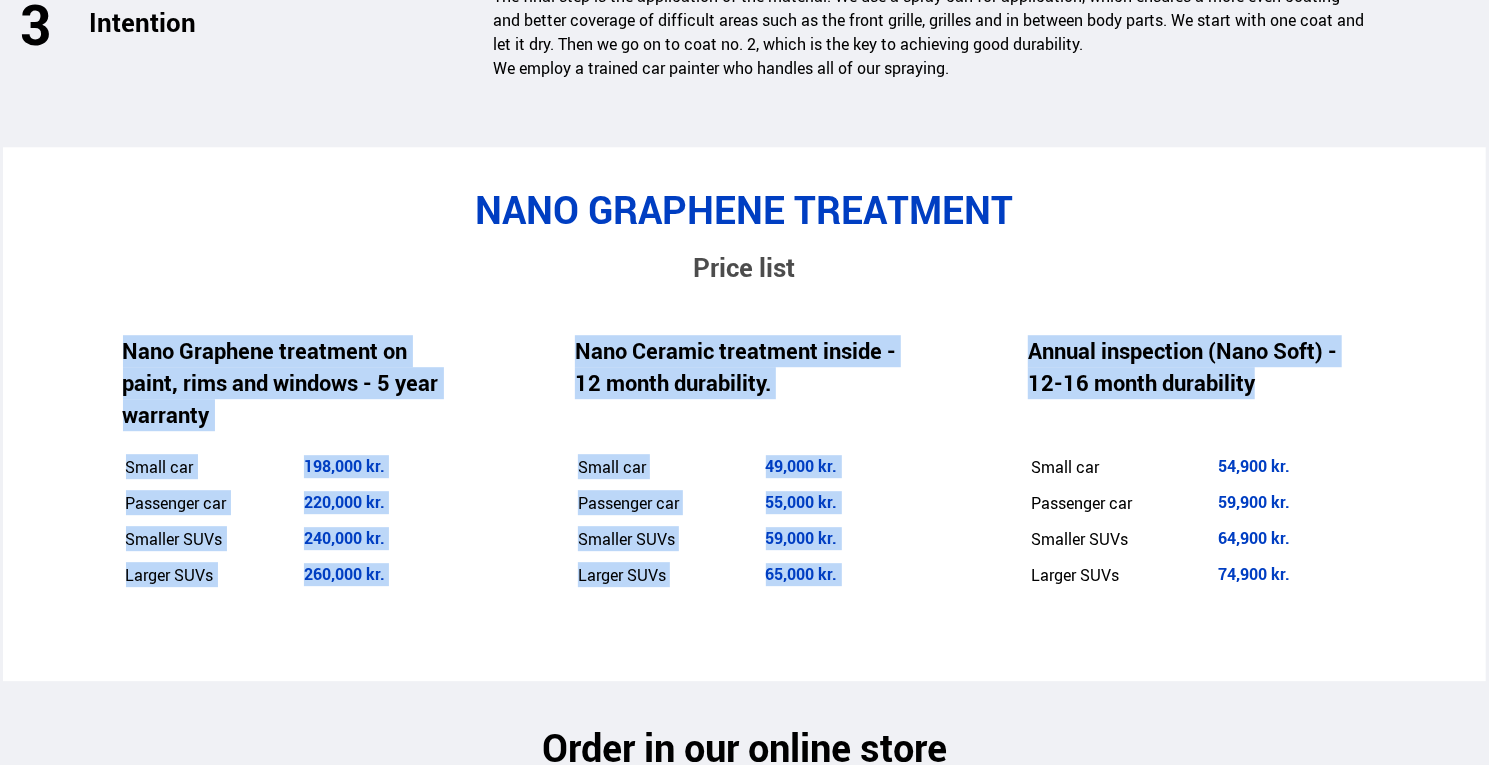 drag, startPoint x: 60, startPoint y: 425, endPoint x: 1334, endPoint y: 455, distance: 1274.3531 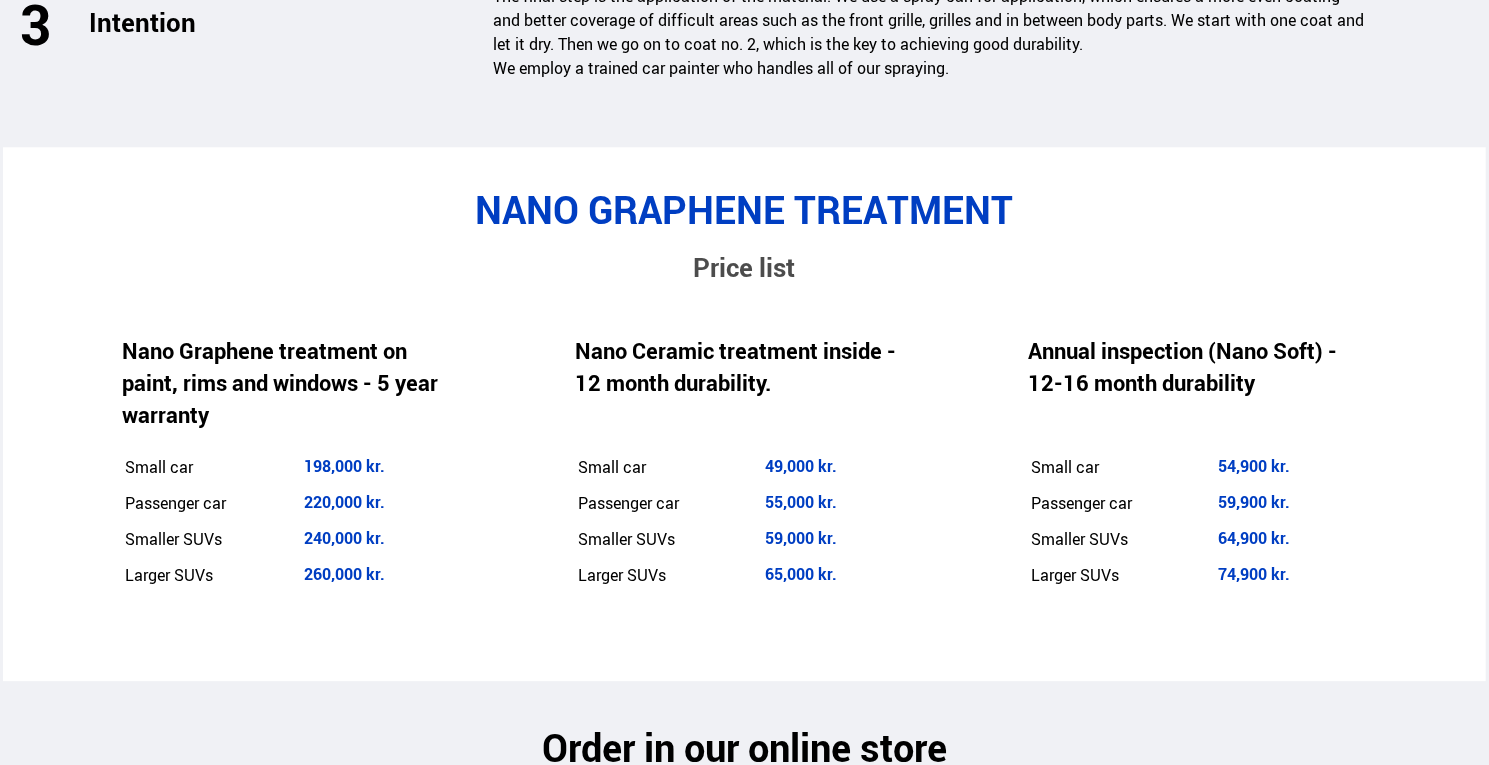 click on "Price list" at bounding box center [745, 259] 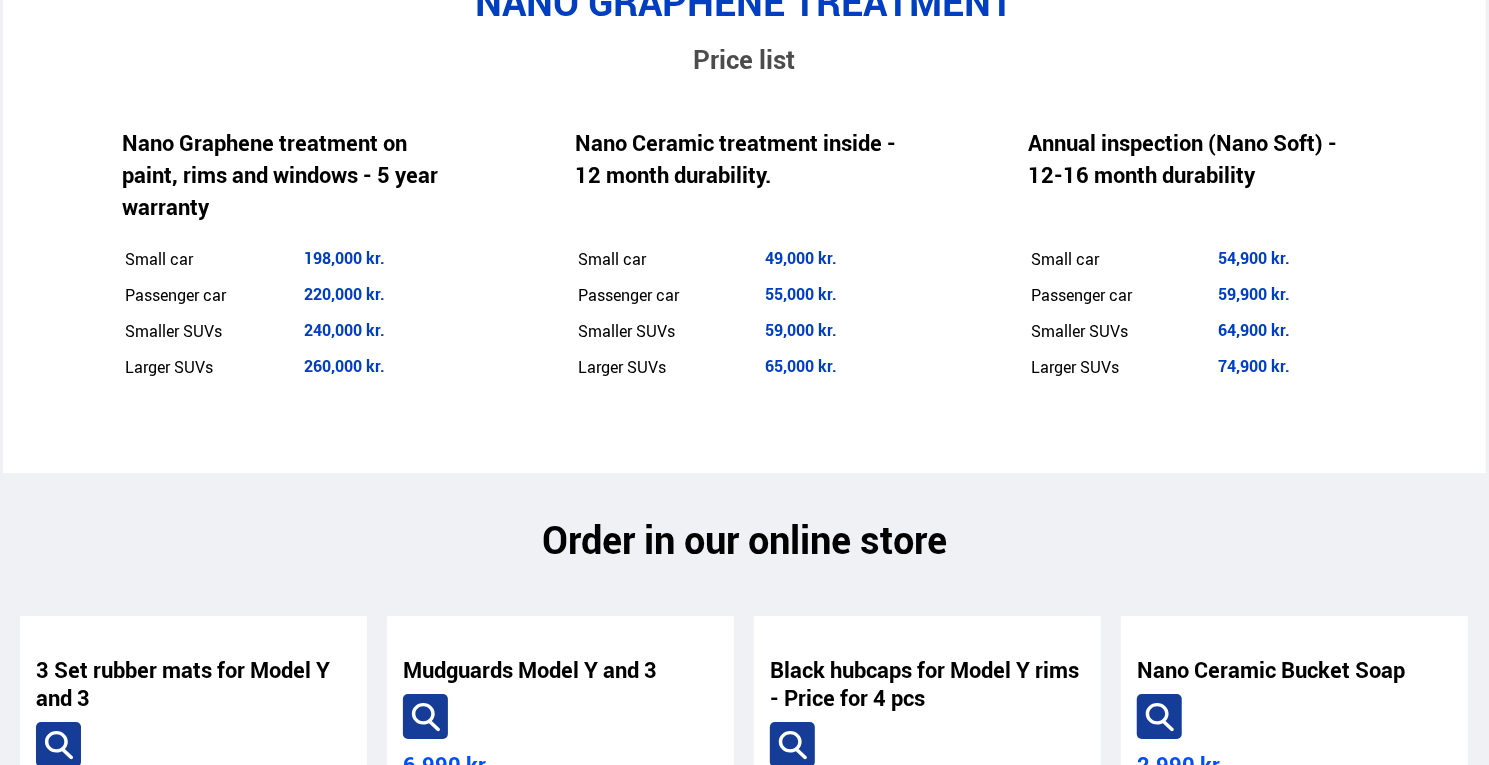 scroll, scrollTop: 3800, scrollLeft: 0, axis: vertical 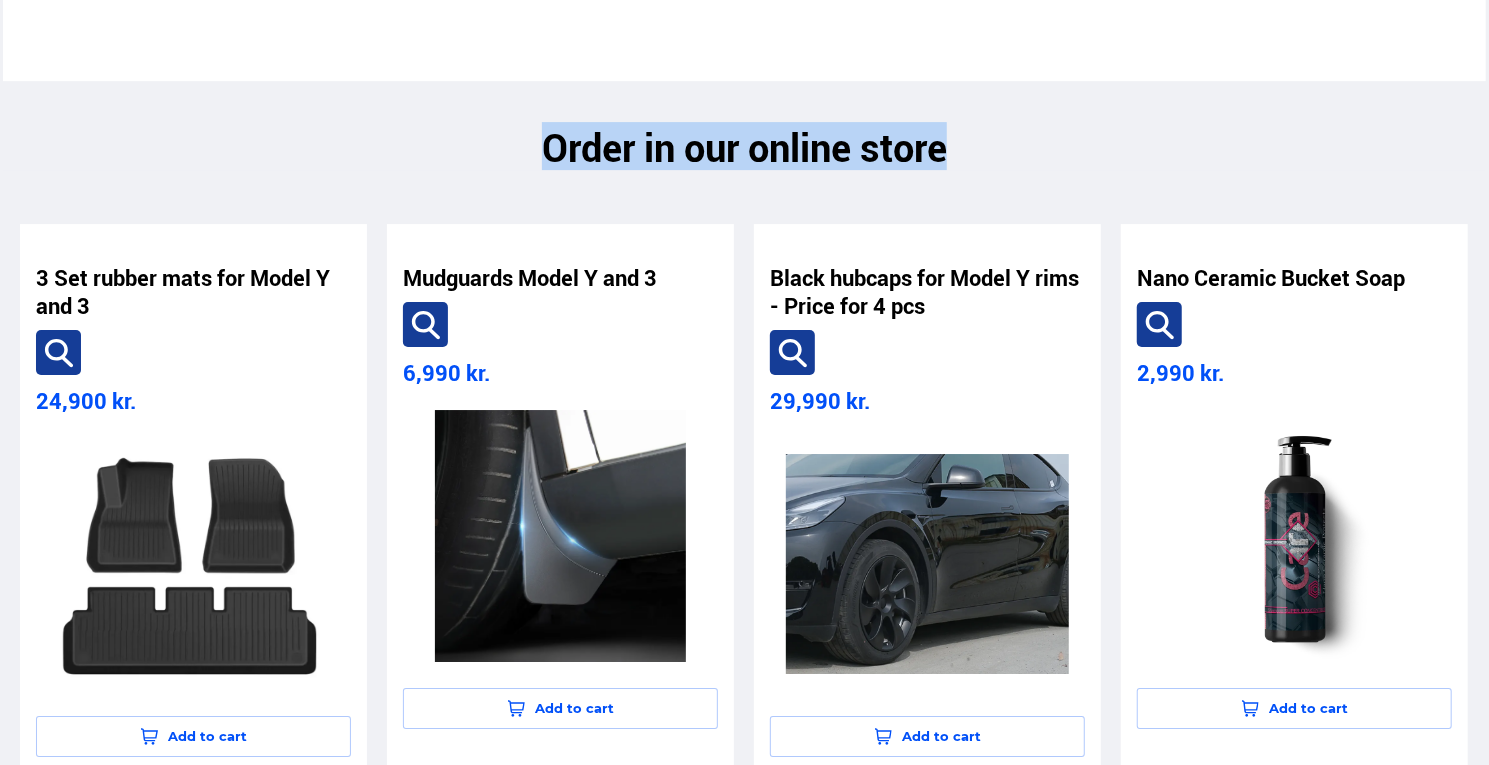 drag, startPoint x: 464, startPoint y: 220, endPoint x: 1350, endPoint y: 220, distance: 886 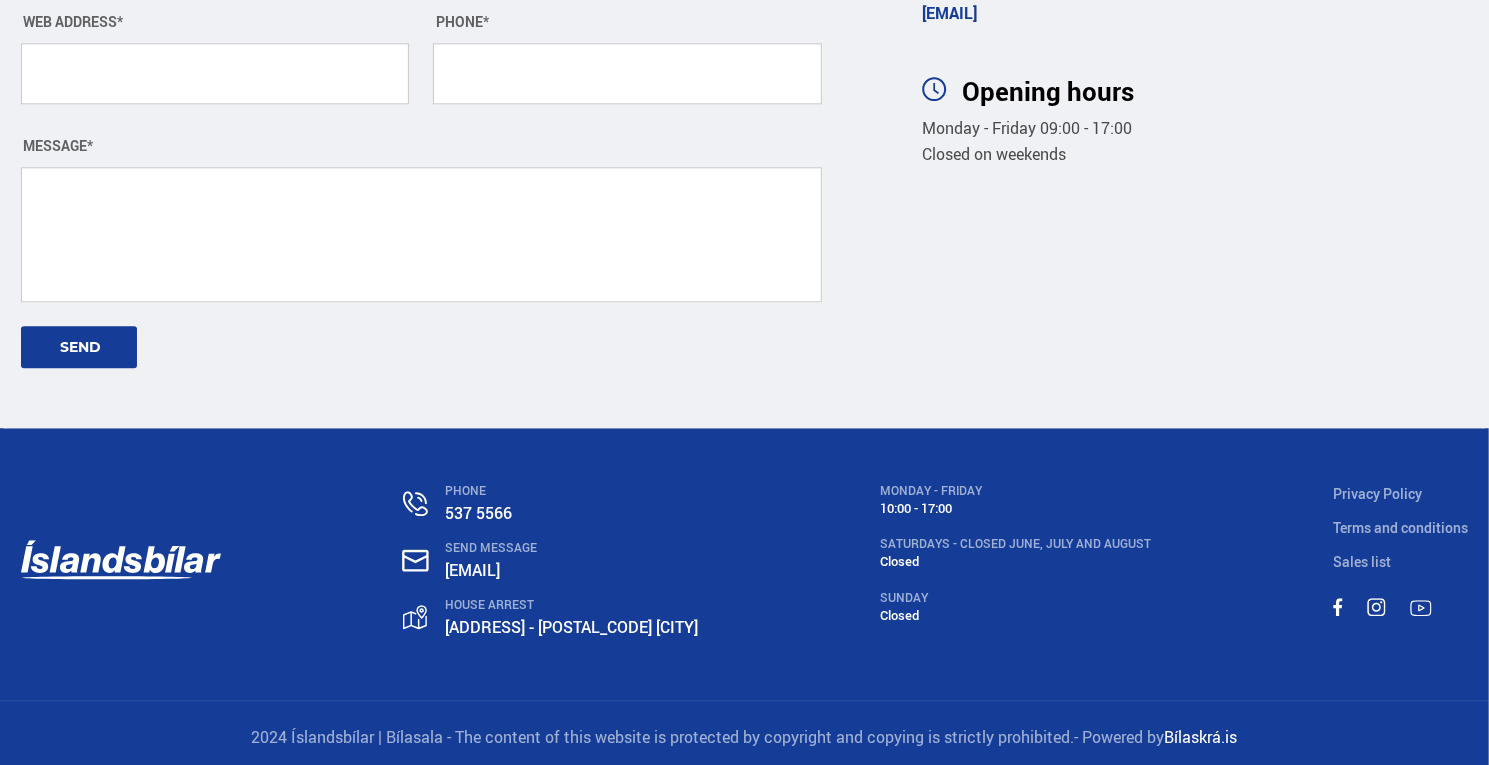 scroll, scrollTop: 7490, scrollLeft: 0, axis: vertical 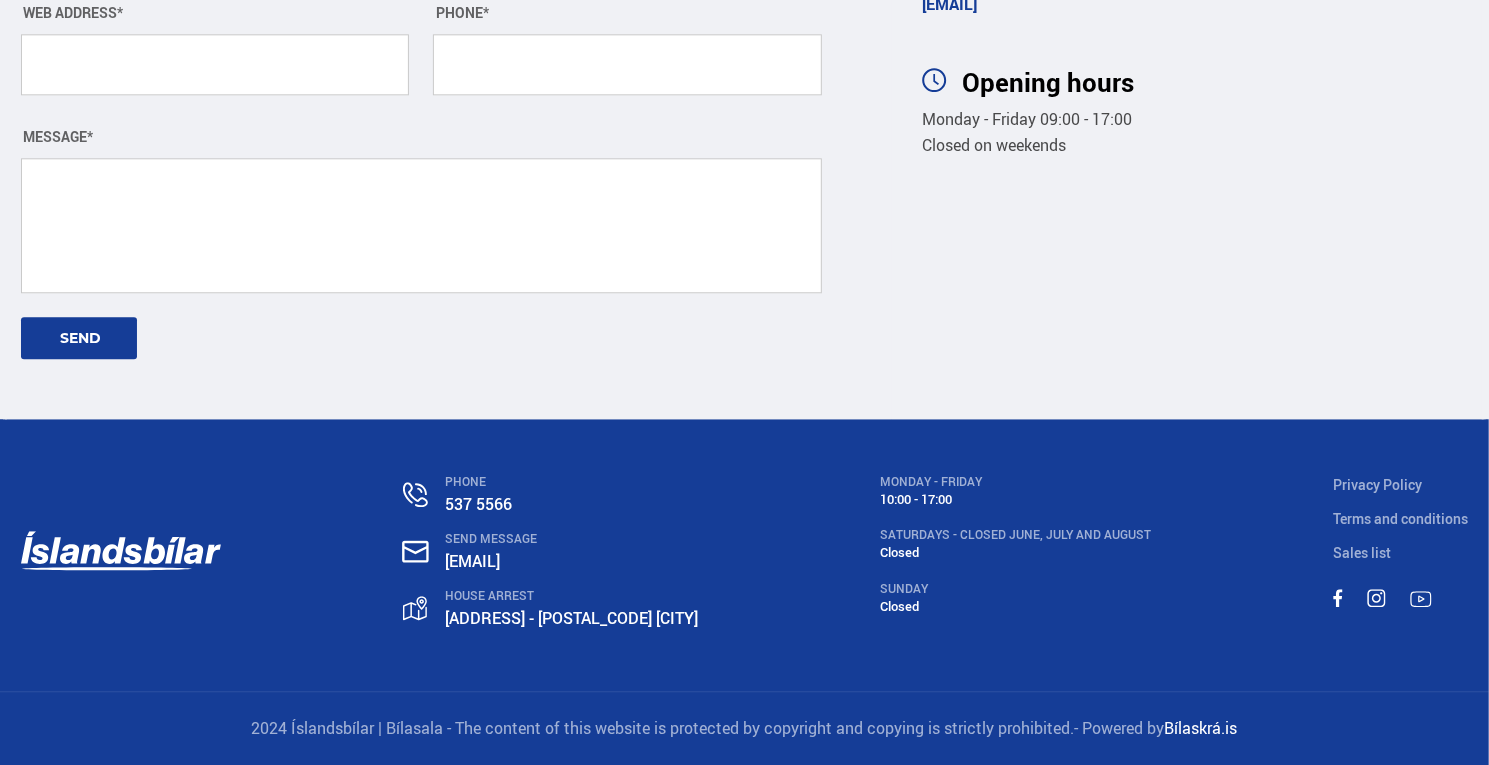 drag, startPoint x: 730, startPoint y: 564, endPoint x: 453, endPoint y: 571, distance: 277.08844 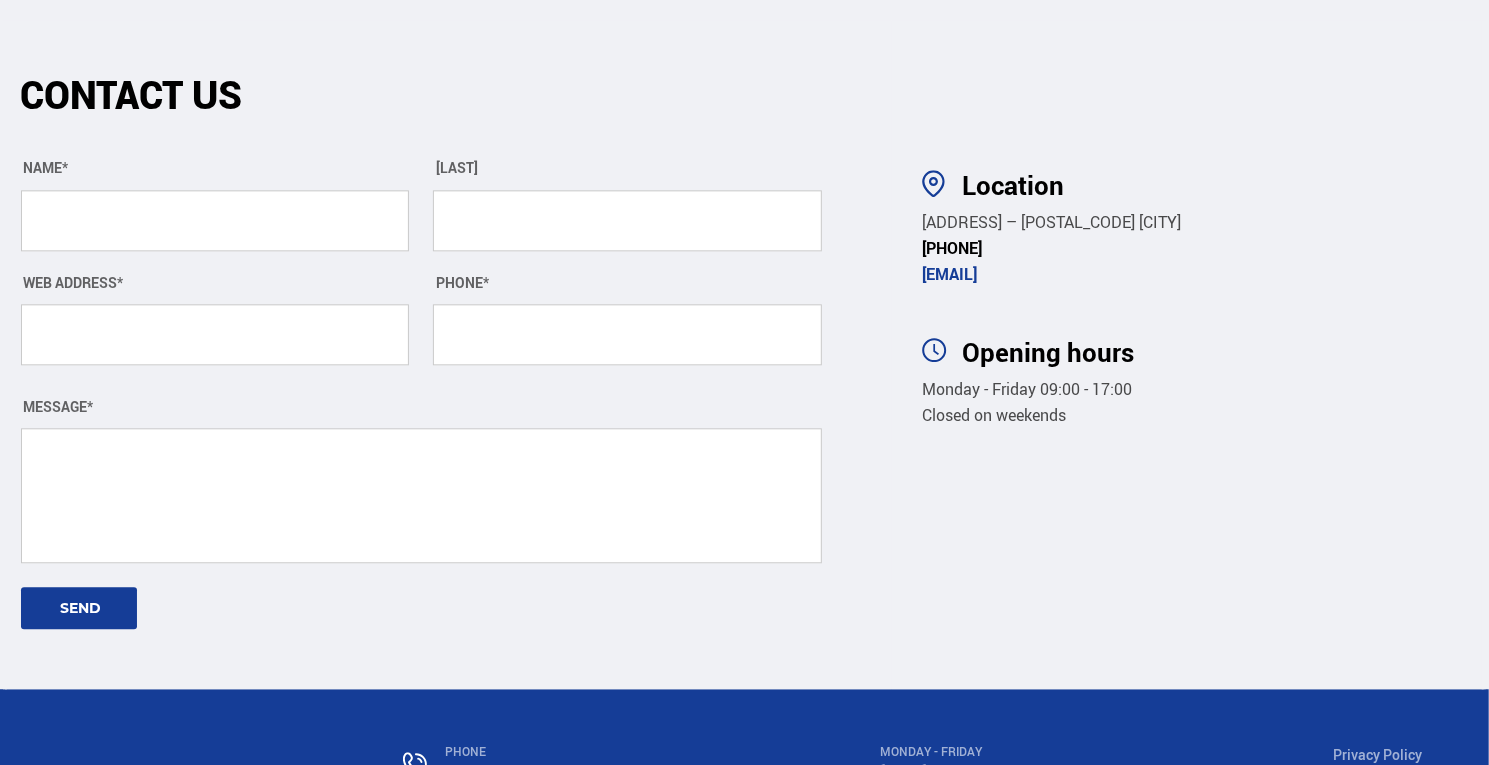 scroll, scrollTop: 6690, scrollLeft: 0, axis: vertical 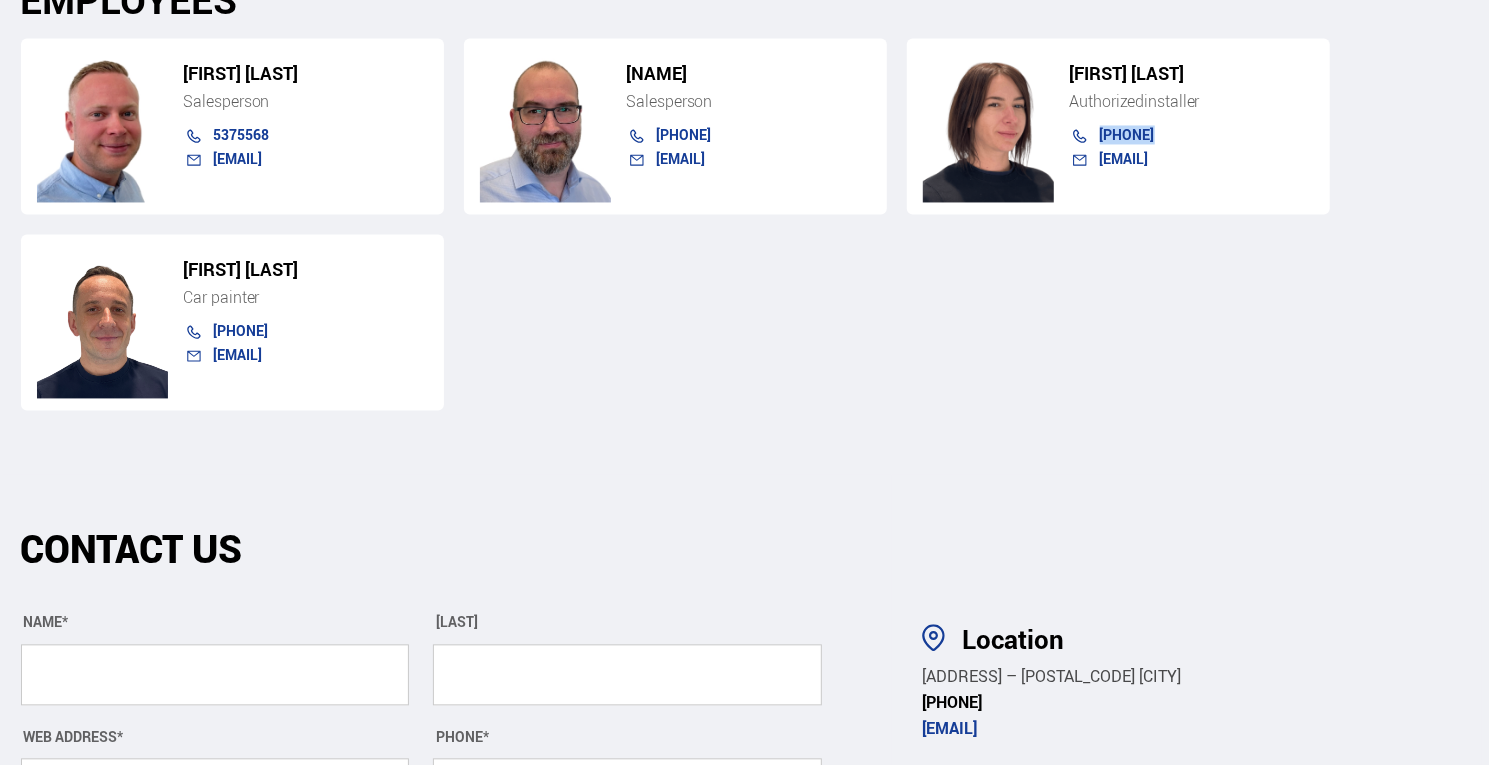 drag, startPoint x: 1170, startPoint y: 215, endPoint x: 1092, endPoint y: 215, distance: 78 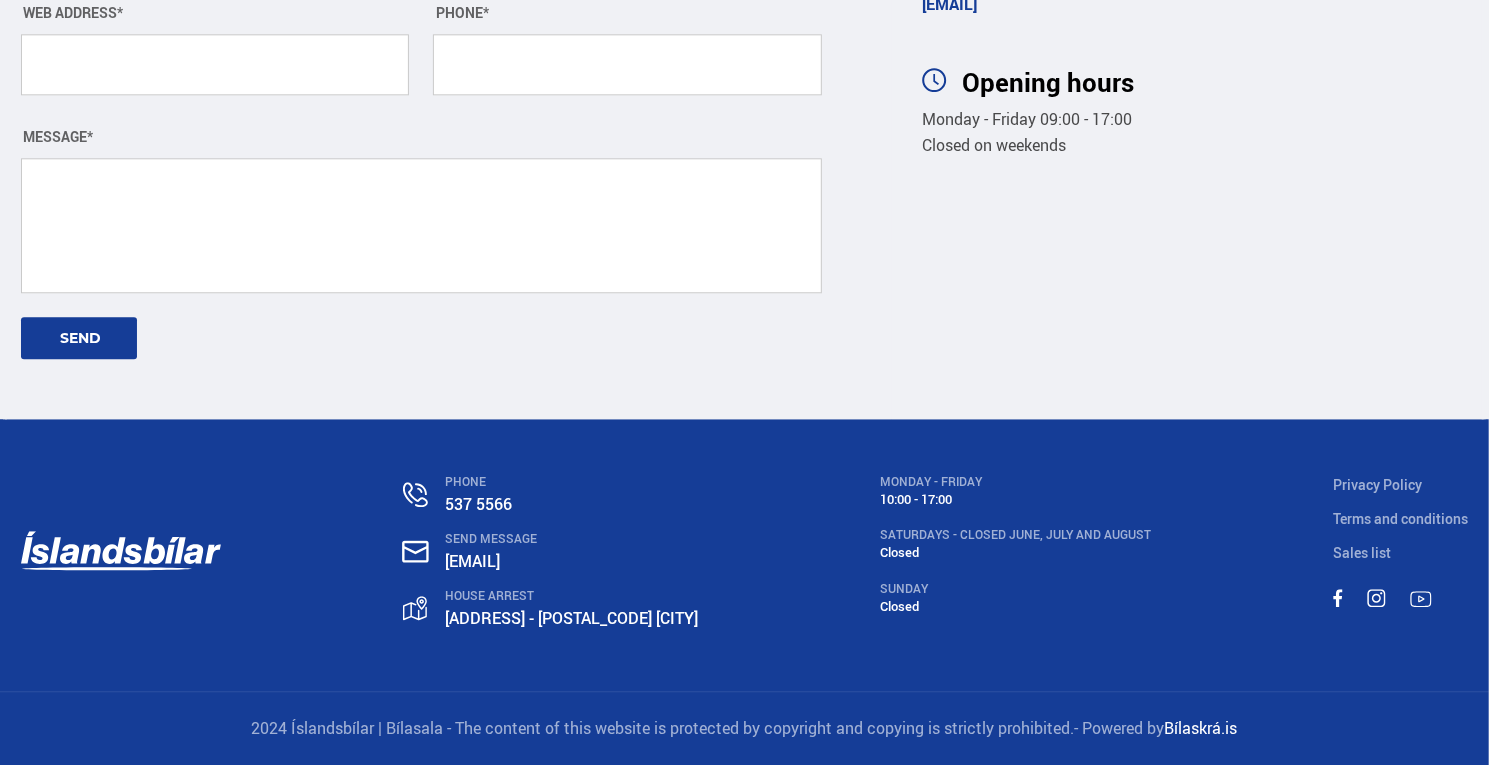 scroll, scrollTop: 7490, scrollLeft: 0, axis: vertical 